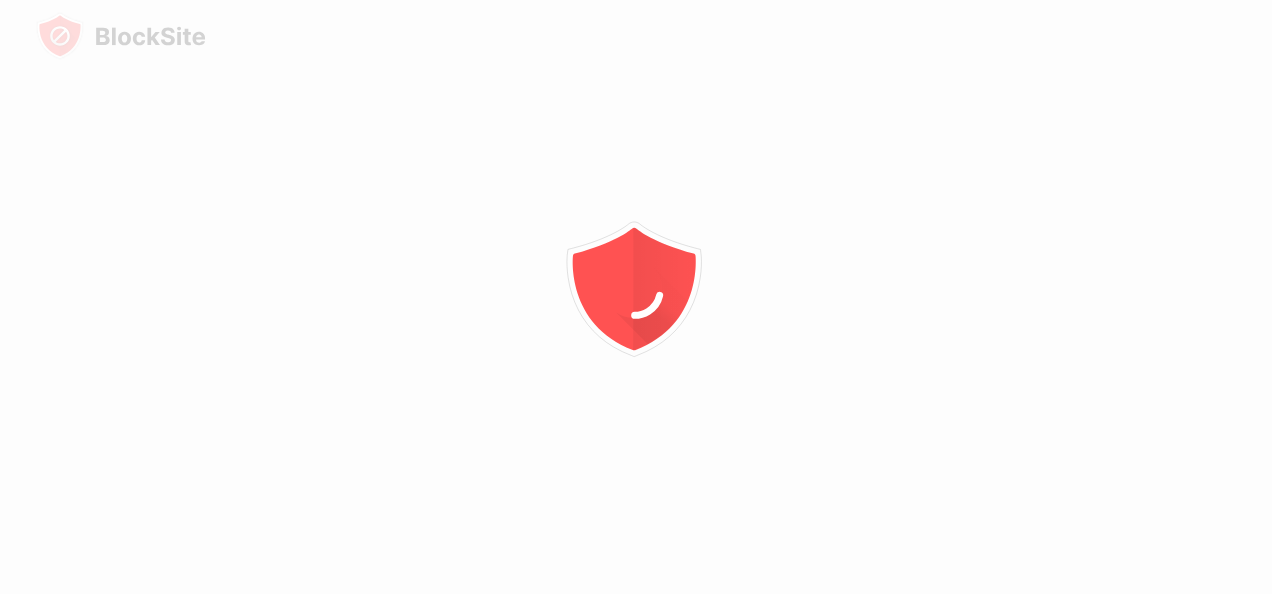 scroll, scrollTop: 0, scrollLeft: 0, axis: both 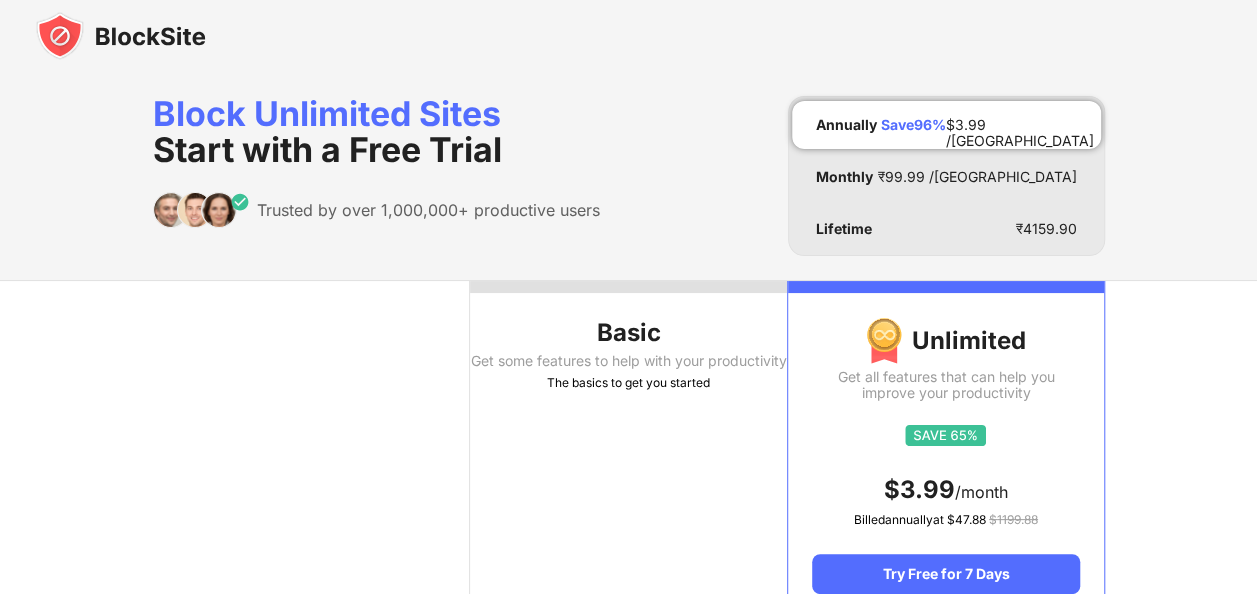 click on "The basics to get you started" at bounding box center [628, 383] 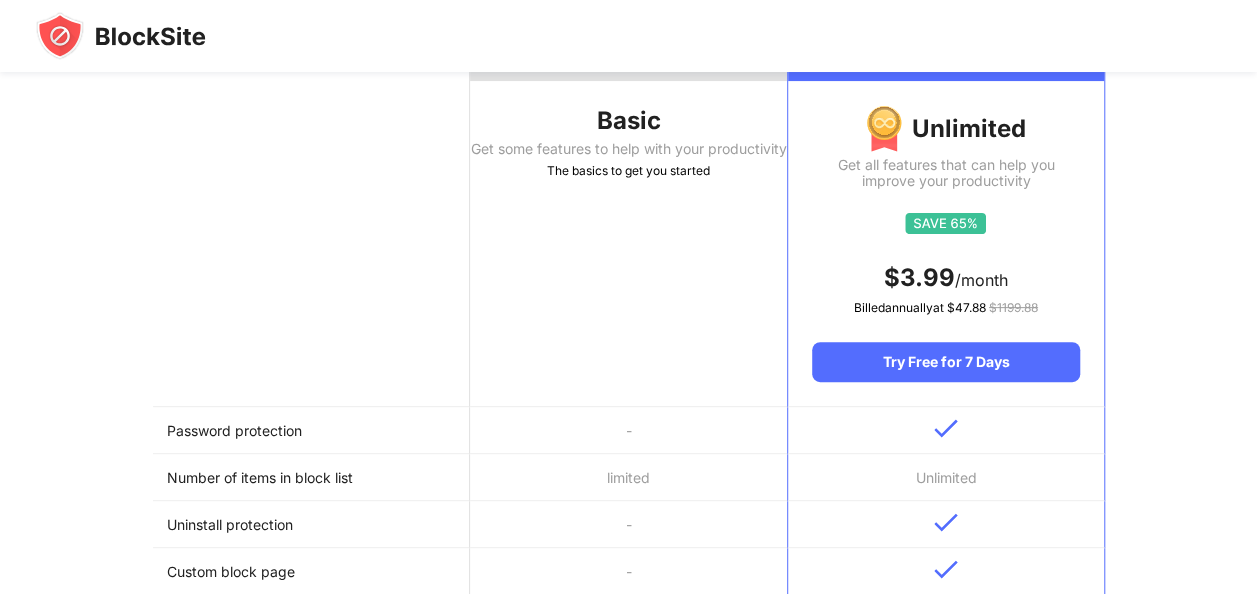 scroll, scrollTop: 0, scrollLeft: 0, axis: both 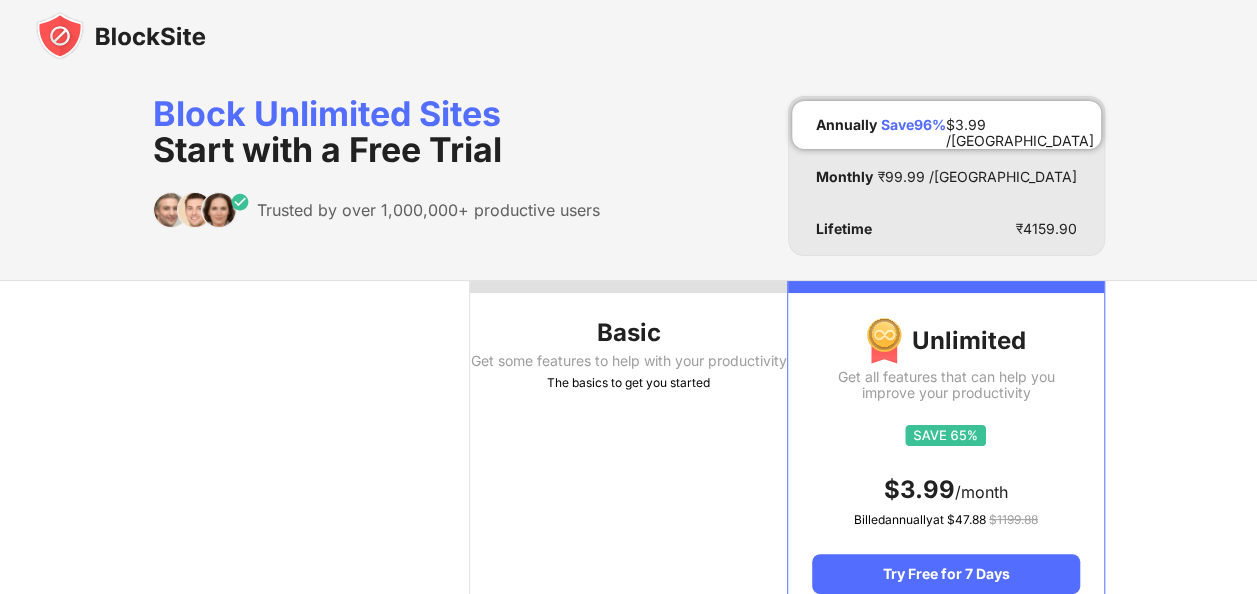 click on "Start with a Free Trial" at bounding box center [327, 149] 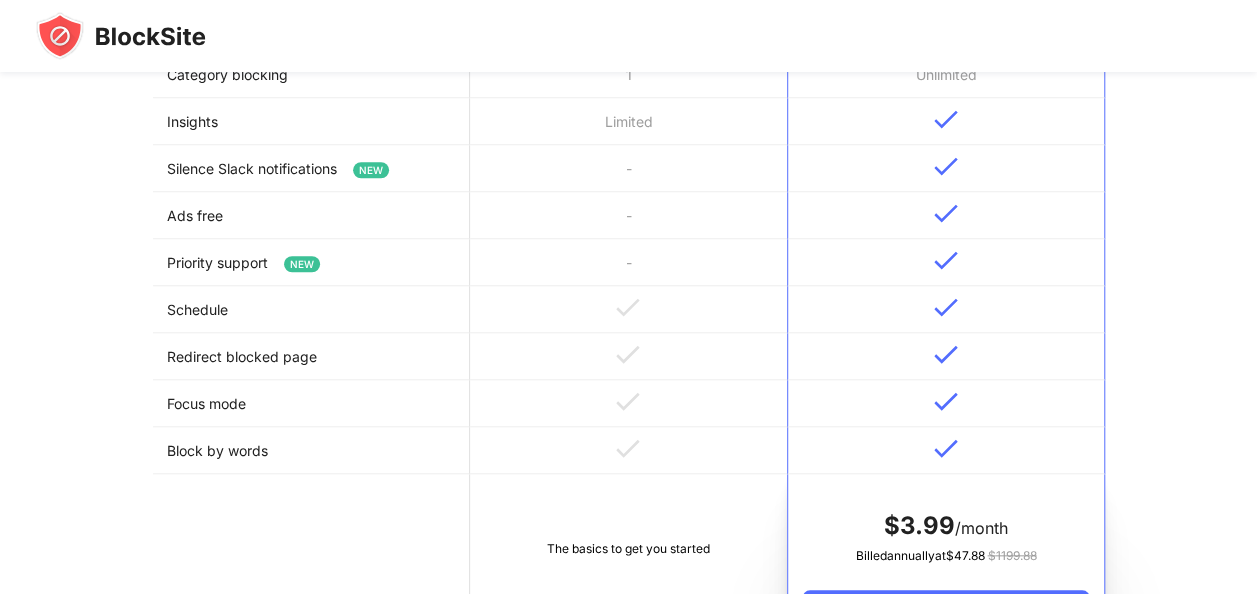 scroll, scrollTop: 758, scrollLeft: 0, axis: vertical 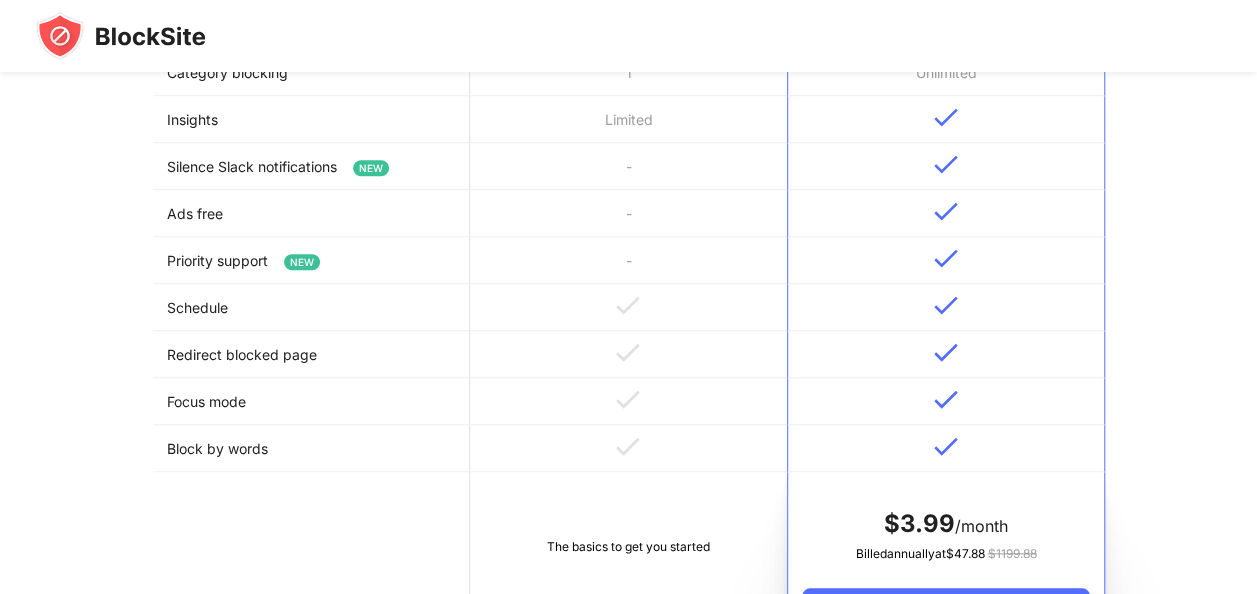 drag, startPoint x: 1254, startPoint y: 382, endPoint x: 1275, endPoint y: 268, distance: 115.918076 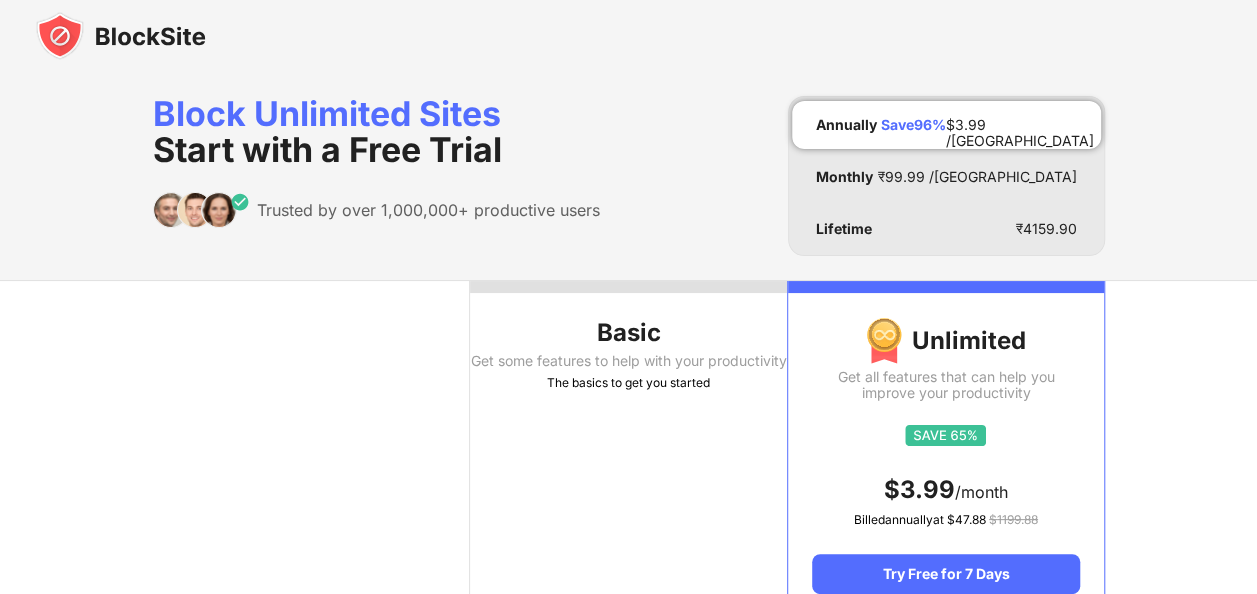 click at bounding box center [121, 36] 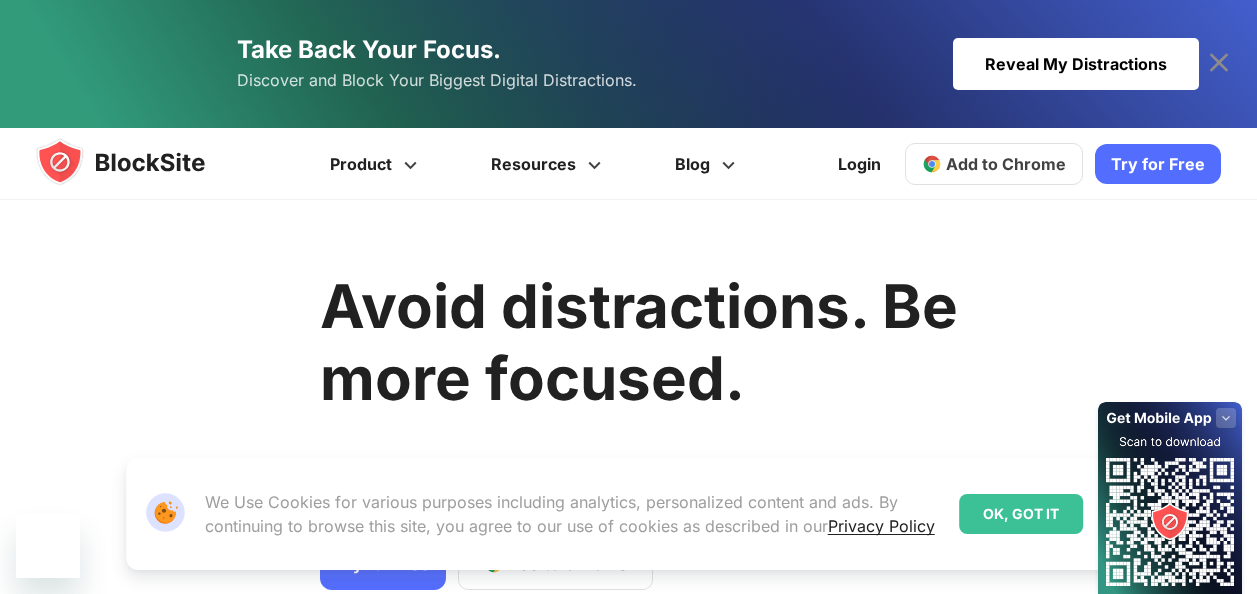 click on "Avoid distractions. Be more focused.
Remove distracting apps and sites and stay focused with BlockSite
Try for Free
Add to Chrome
Download on AppStore
Download on Google Play
Available On" at bounding box center [639, 510] 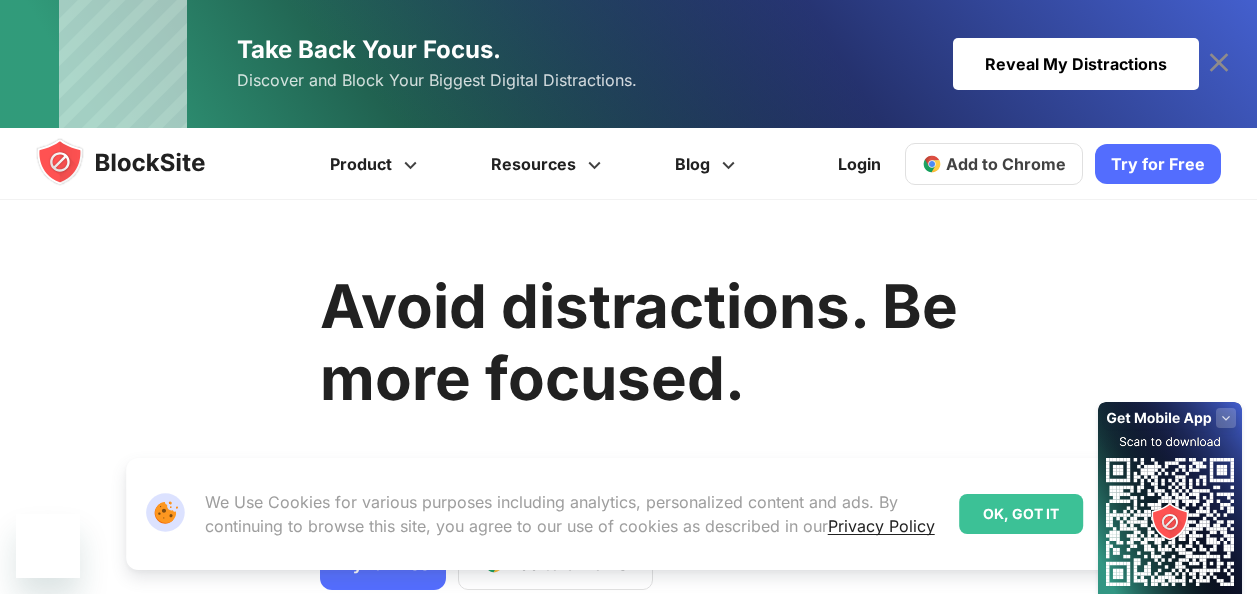 scroll, scrollTop: 0, scrollLeft: 0, axis: both 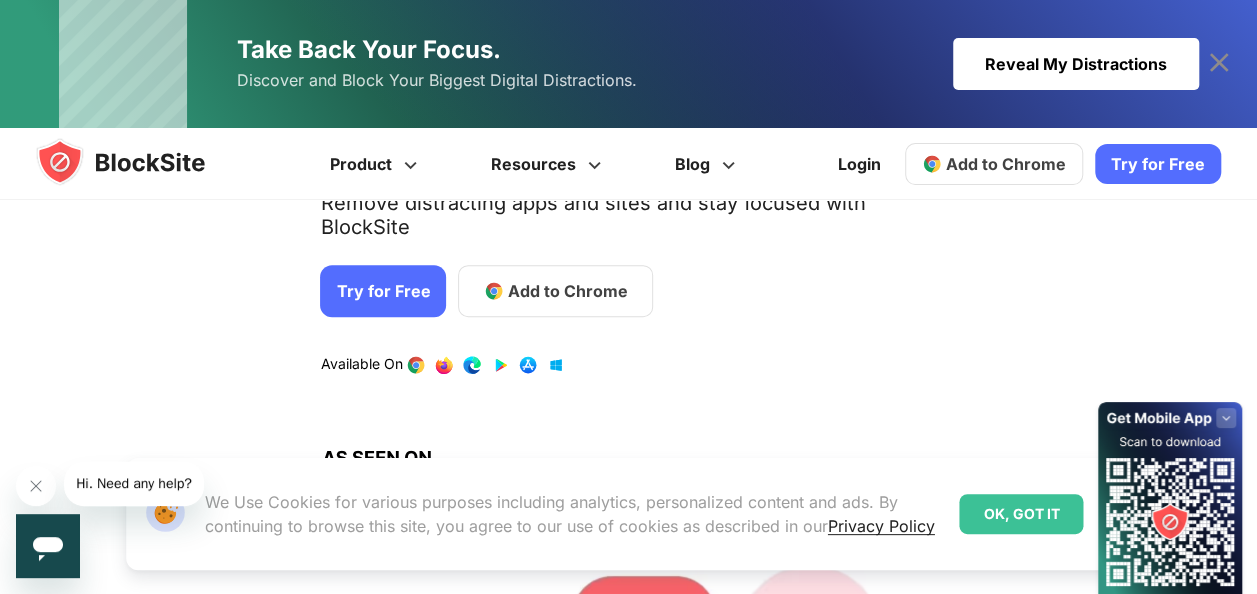 click on "Add to Chrome" at bounding box center (555, 291) 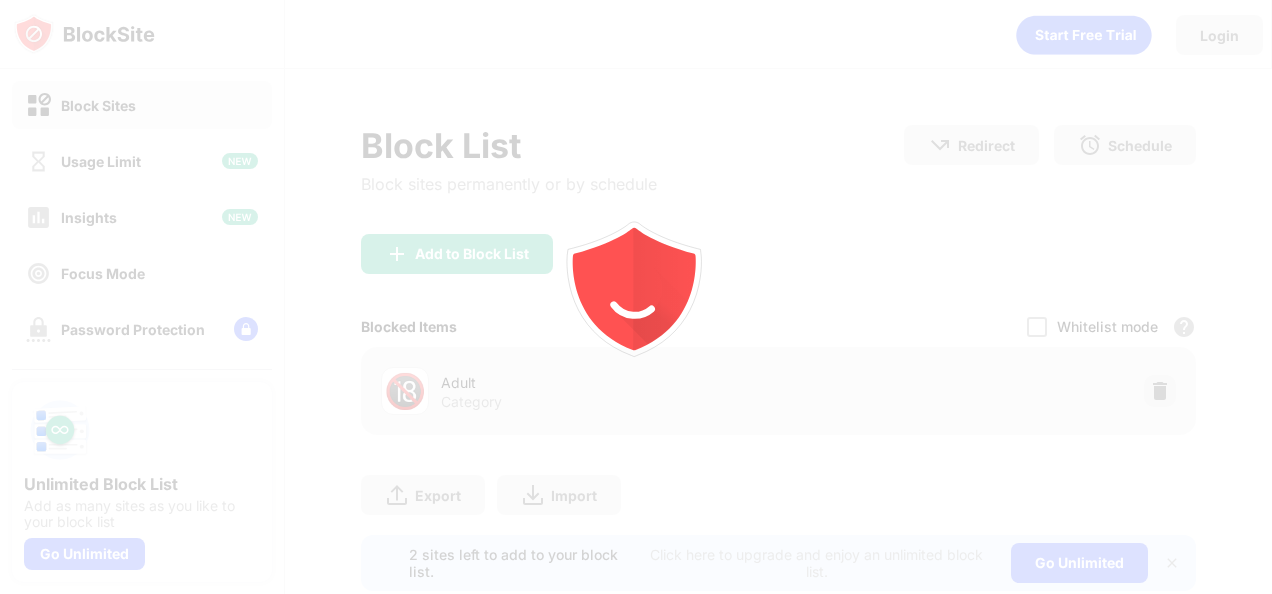 scroll, scrollTop: 0, scrollLeft: 0, axis: both 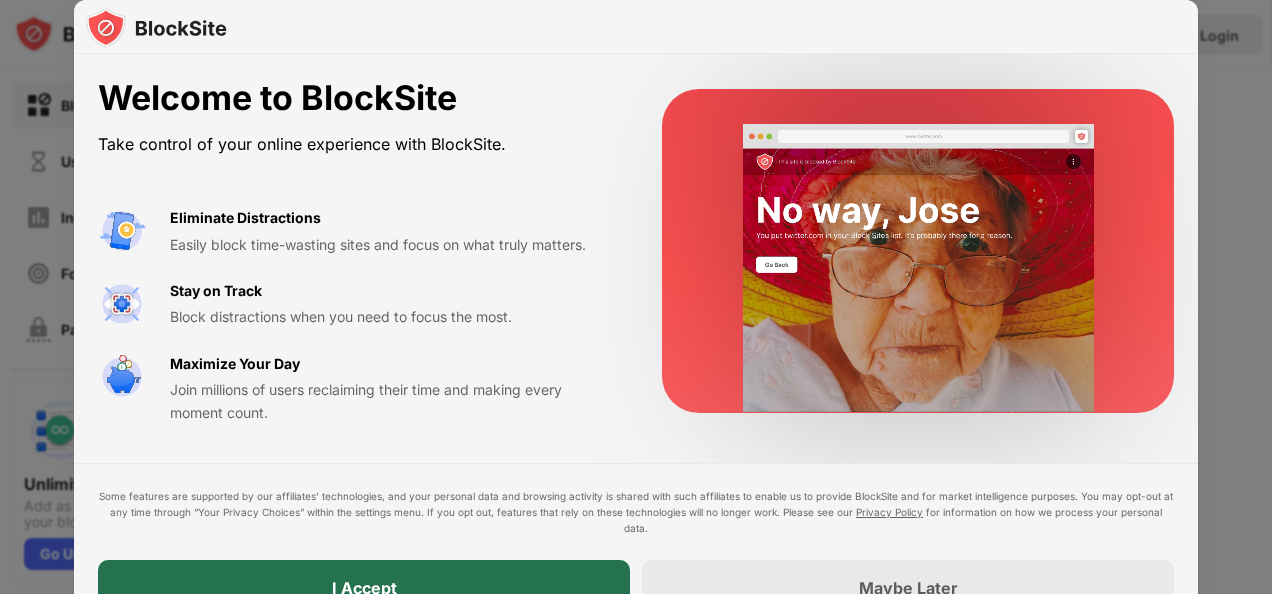 click on "I Accept" at bounding box center (364, 588) 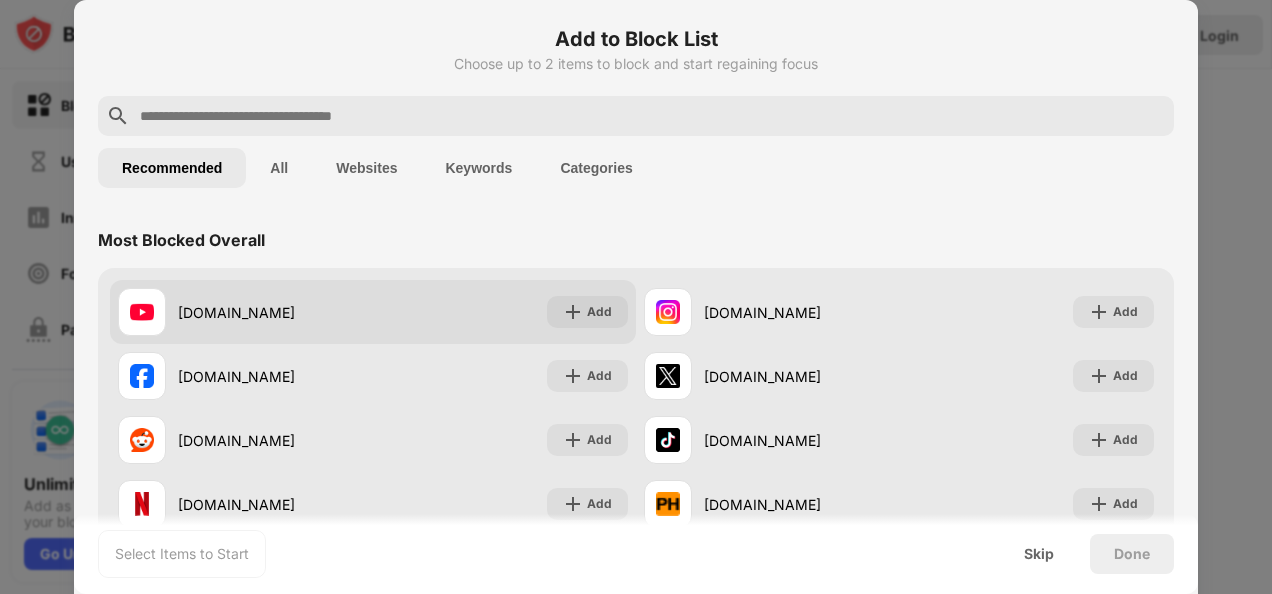 click on "youtube.com Add" at bounding box center (373, 312) 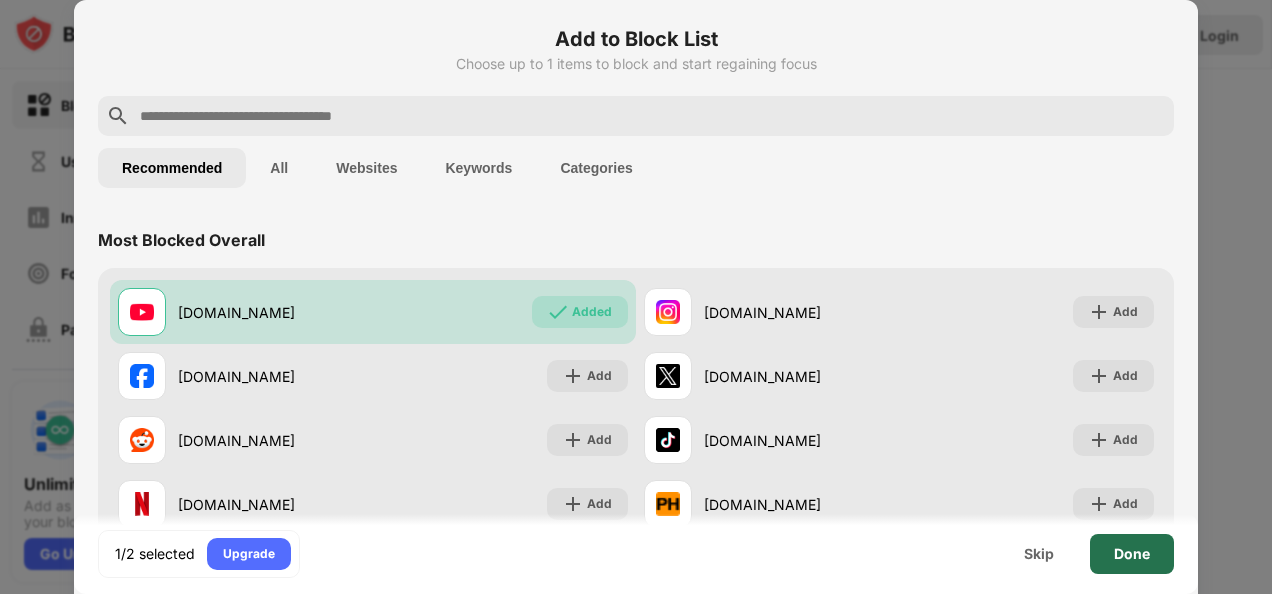 click on "Done" at bounding box center [1132, 554] 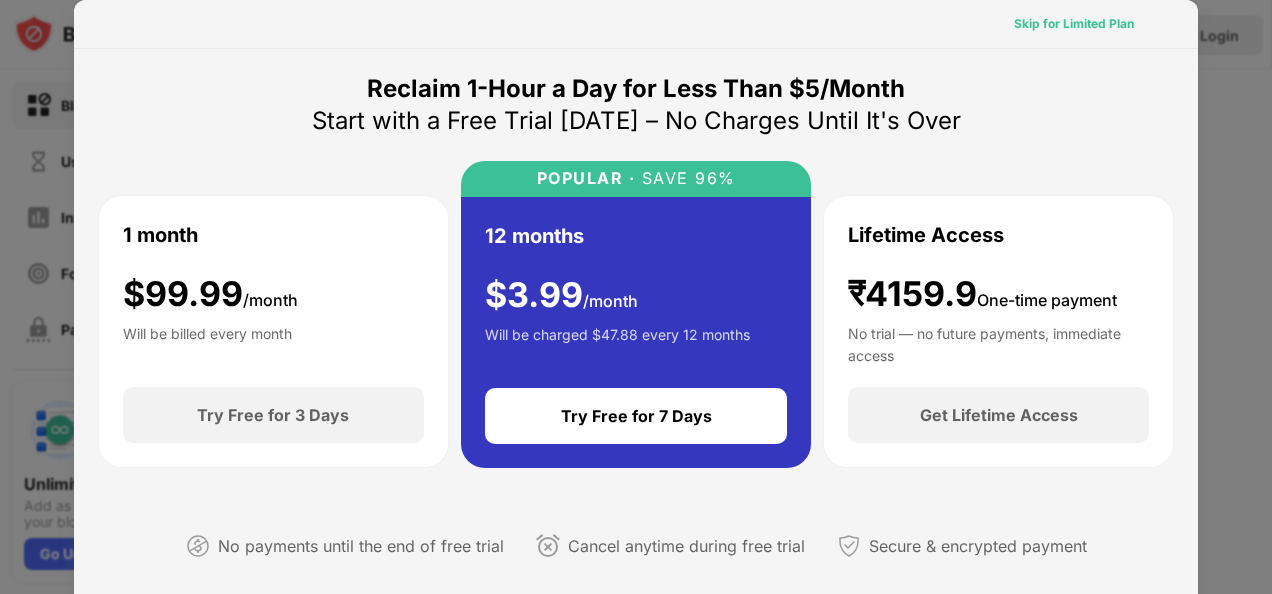 click on "Skip for Limited Plan" at bounding box center [1074, 24] 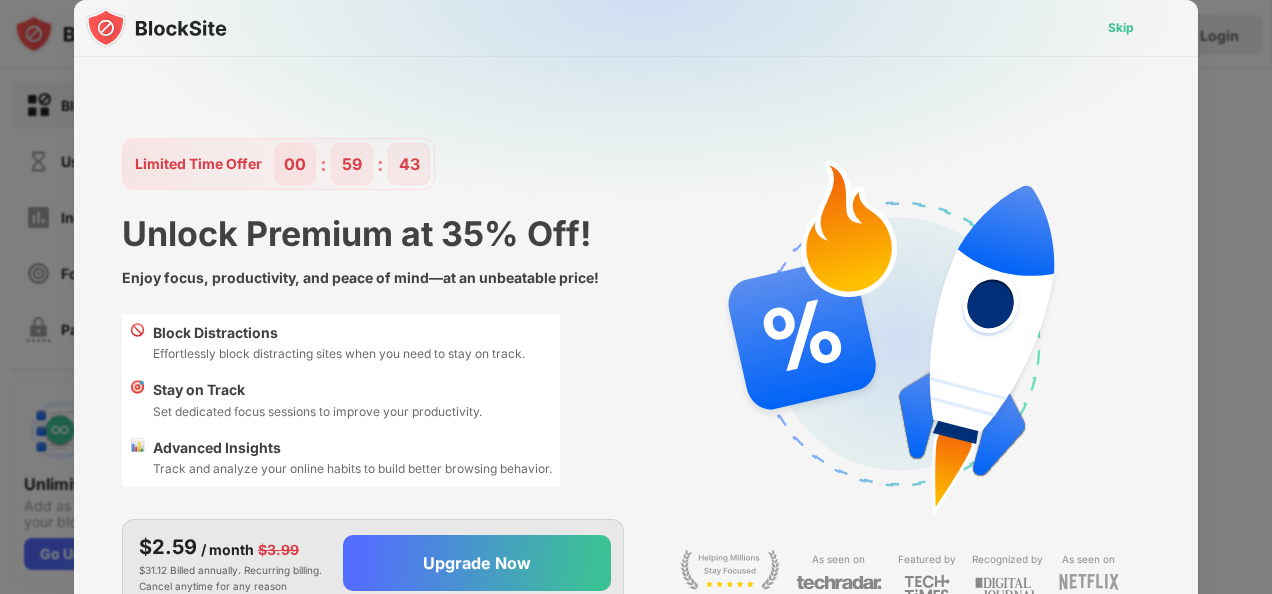 click on "Skip" at bounding box center (1121, 28) 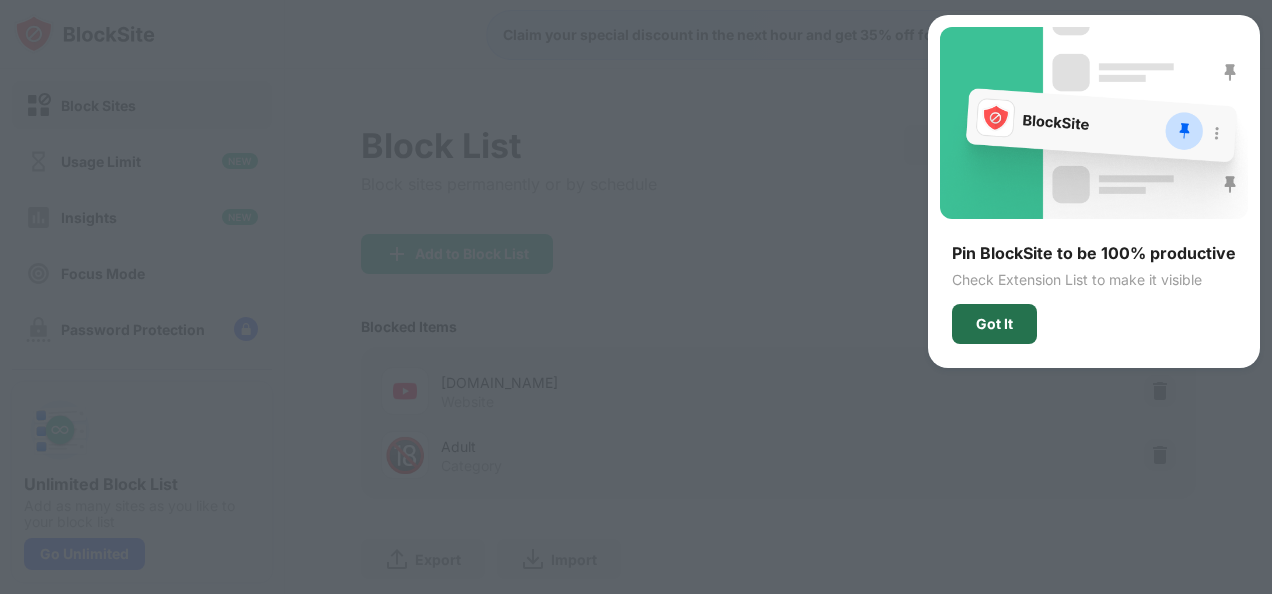 click on "Got It" at bounding box center (994, 324) 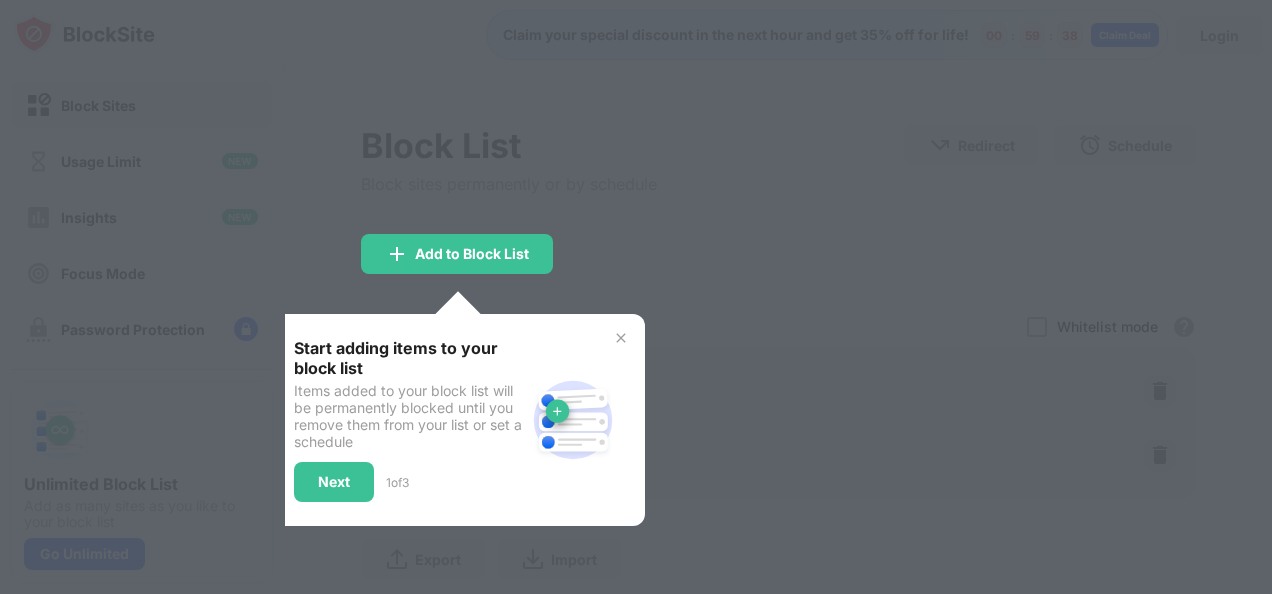 click at bounding box center [621, 338] 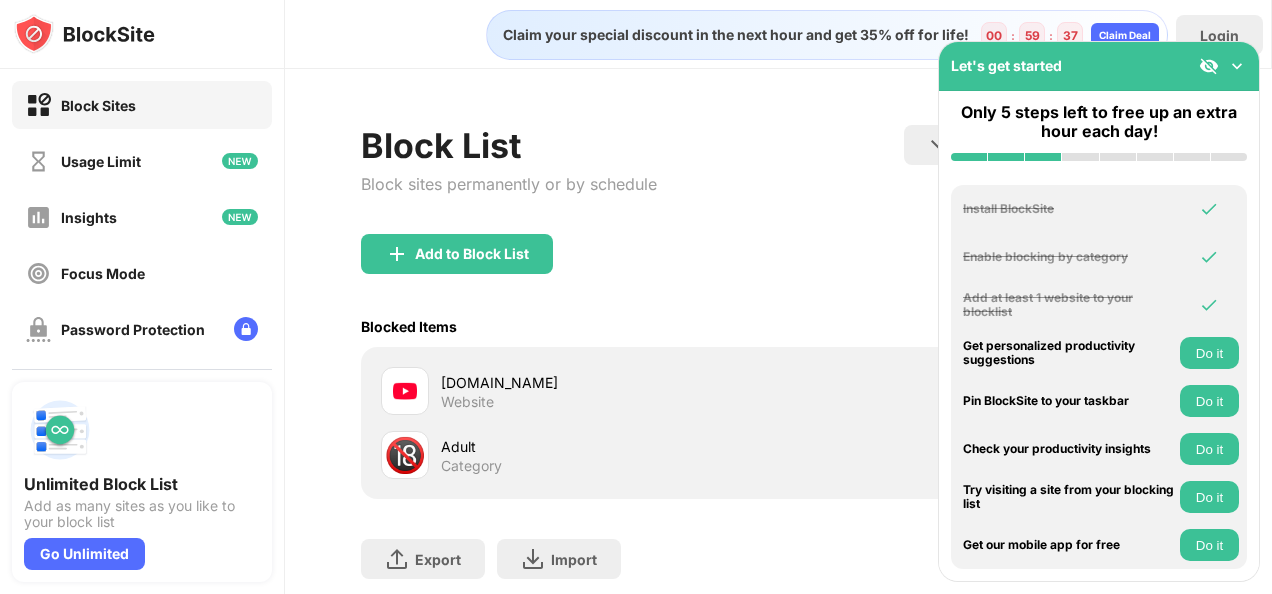 click on "Block List Block sites permanently or by schedule Redirect Choose a site to be redirected to when blocking is active Schedule Select which days and timeframes the block list will be active." at bounding box center [778, 179] 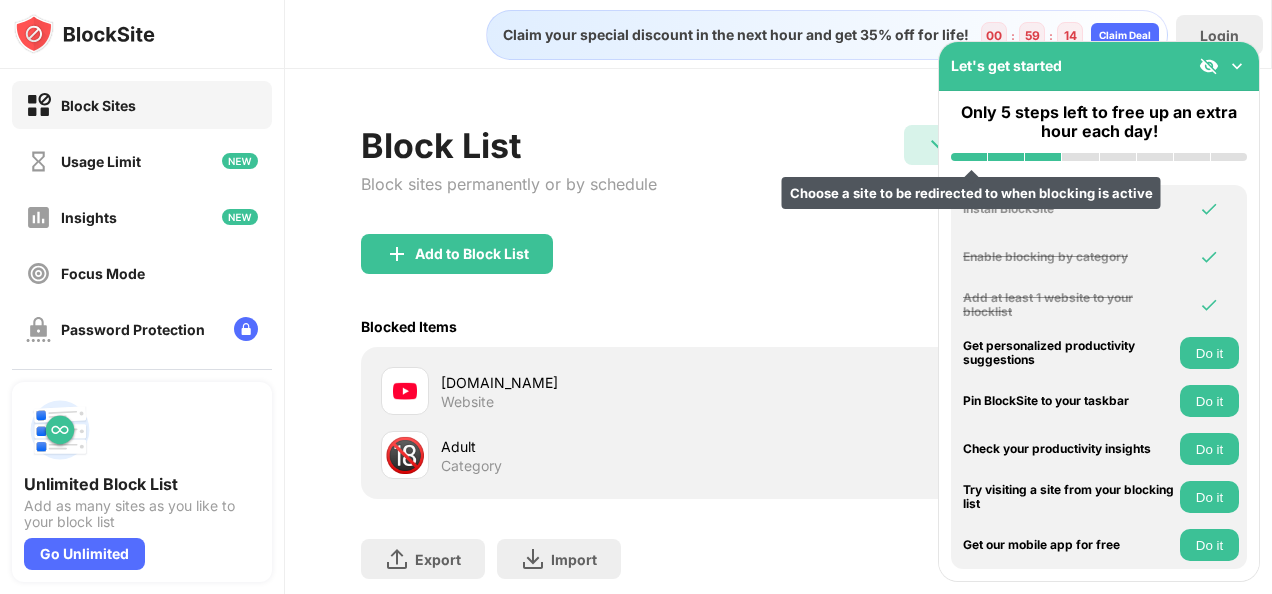 click on "Redirect Choose a site to be redirected to when blocking is active" at bounding box center [971, 145] 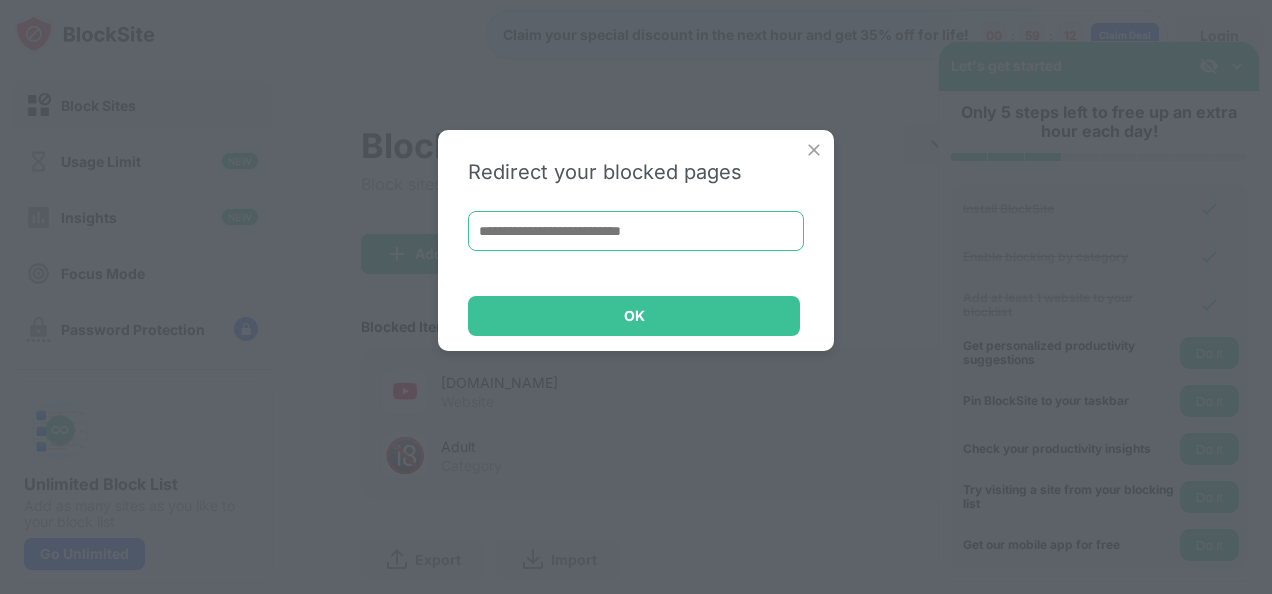 click at bounding box center [636, 231] 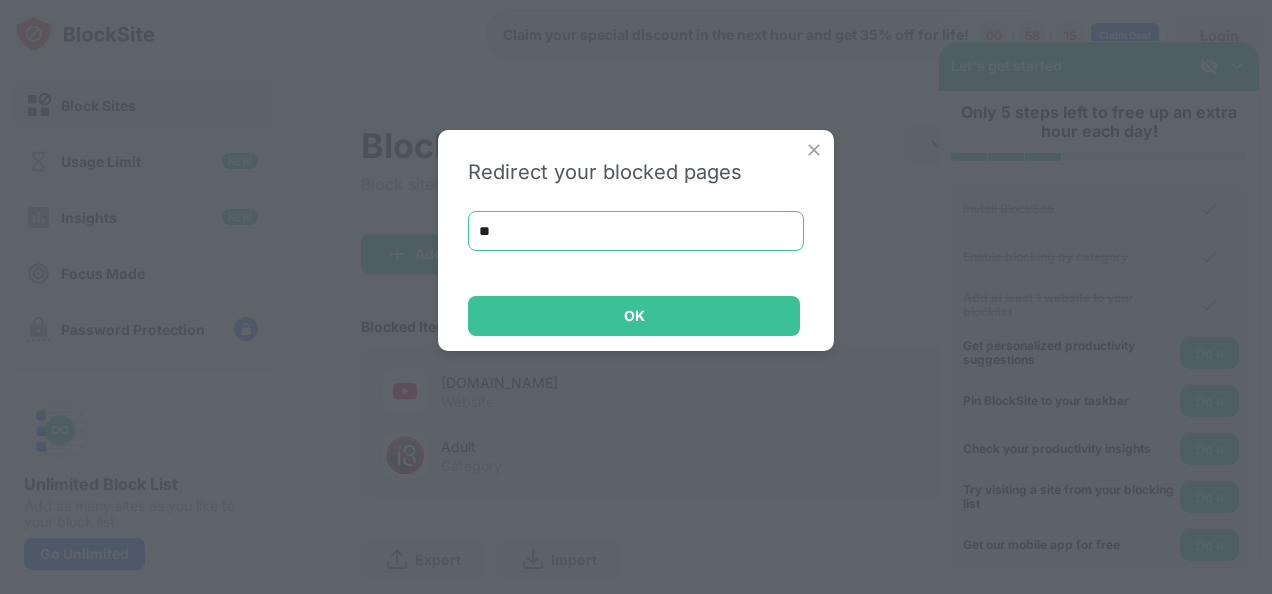 type on "*" 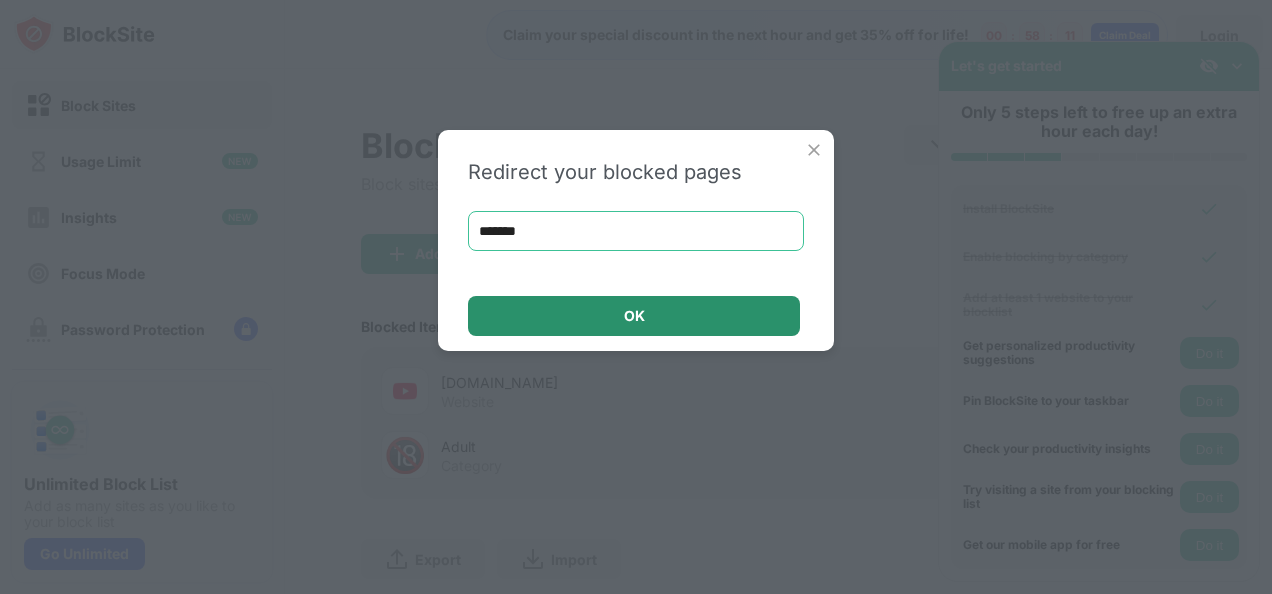 type on "*******" 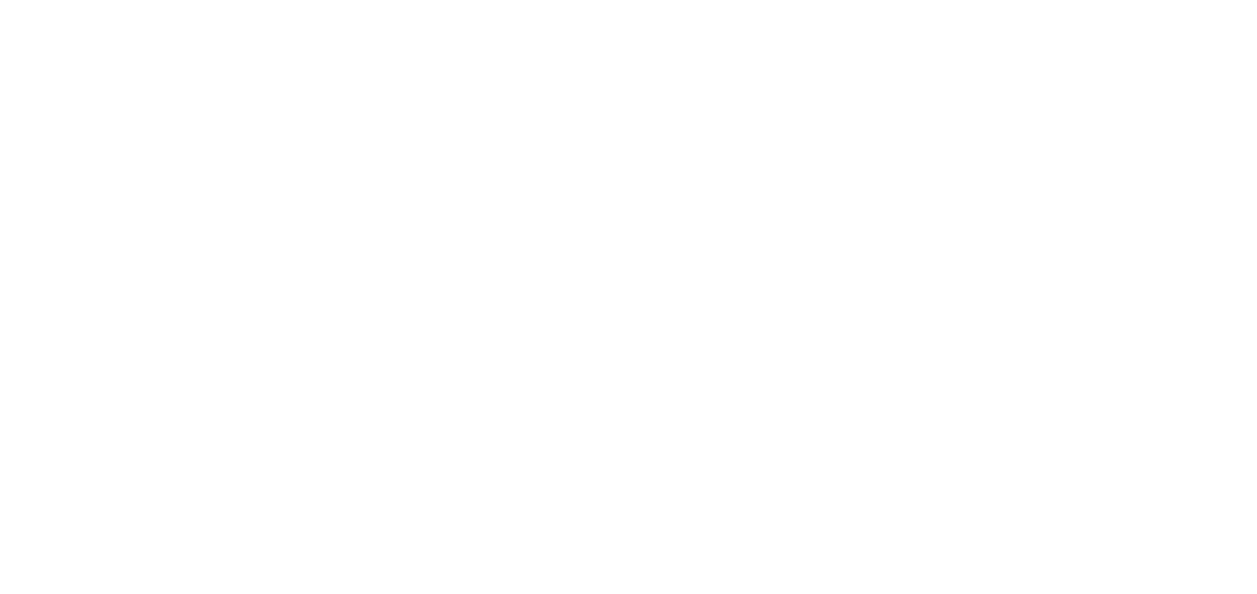 scroll, scrollTop: 0, scrollLeft: 0, axis: both 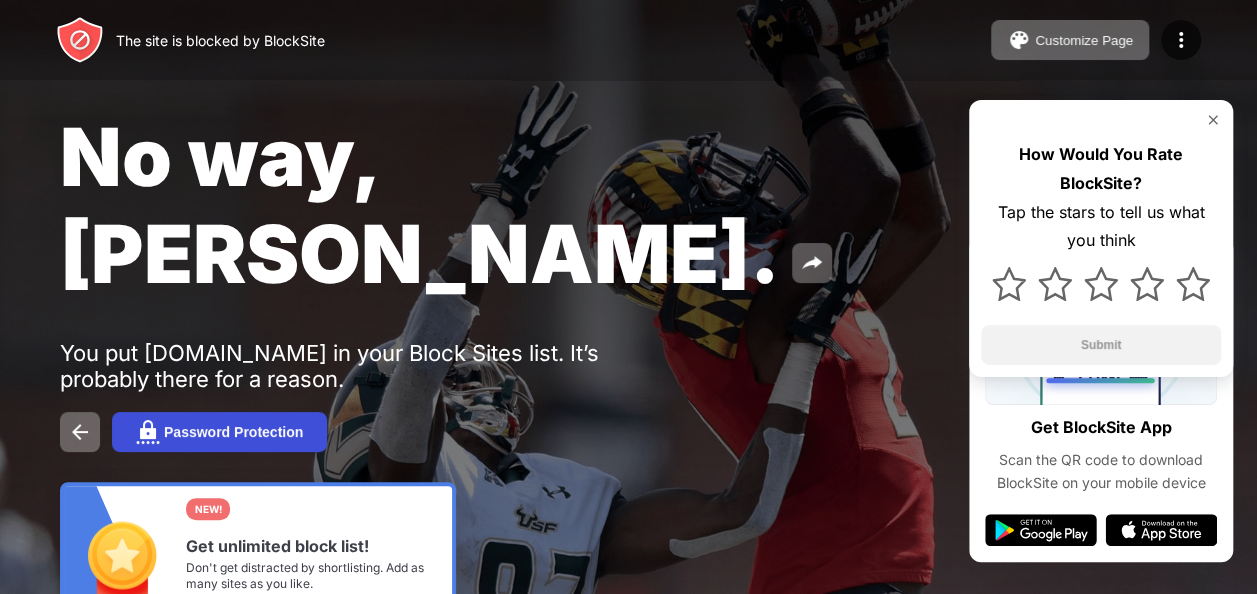 click on "Password Protection" at bounding box center [219, 432] 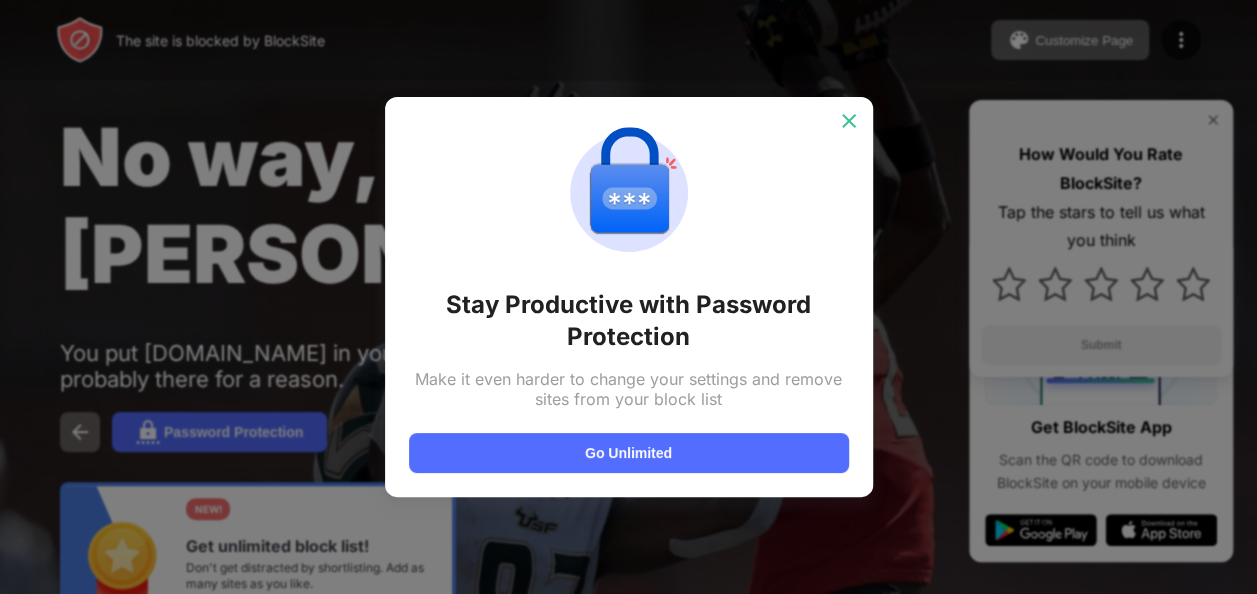 click at bounding box center (849, 121) 